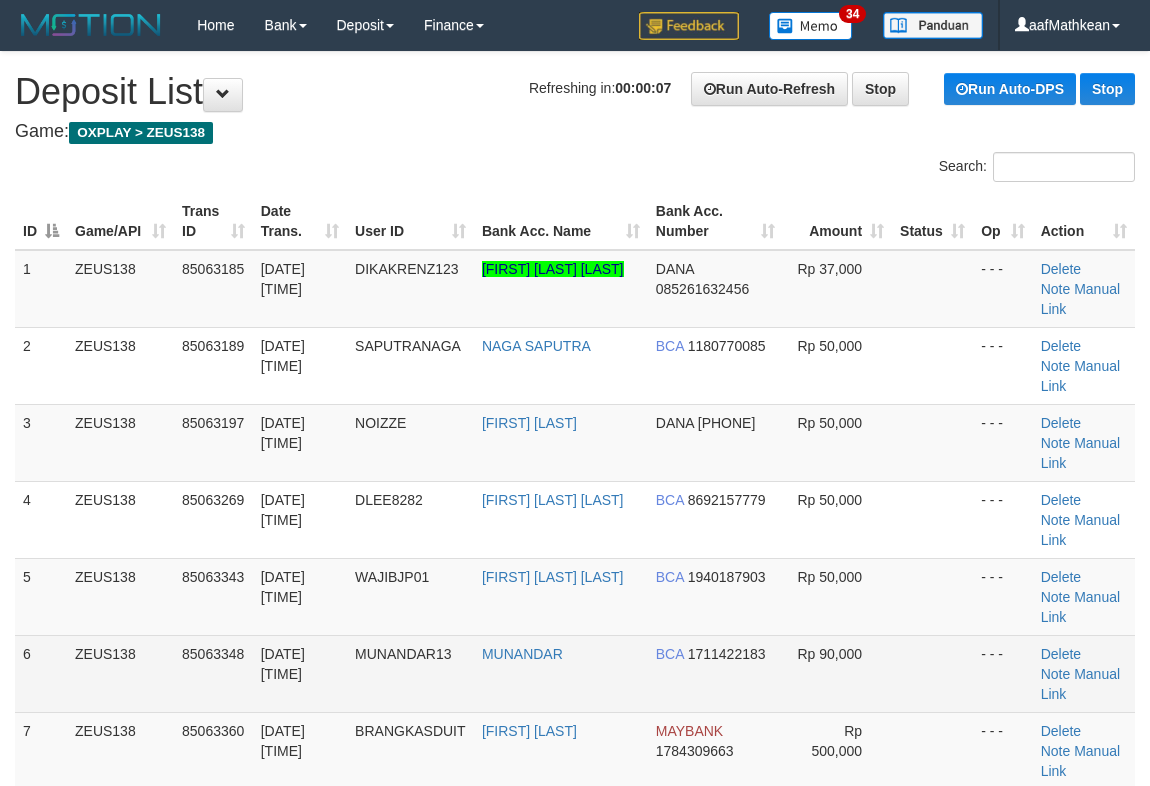 scroll, scrollTop: 0, scrollLeft: 0, axis: both 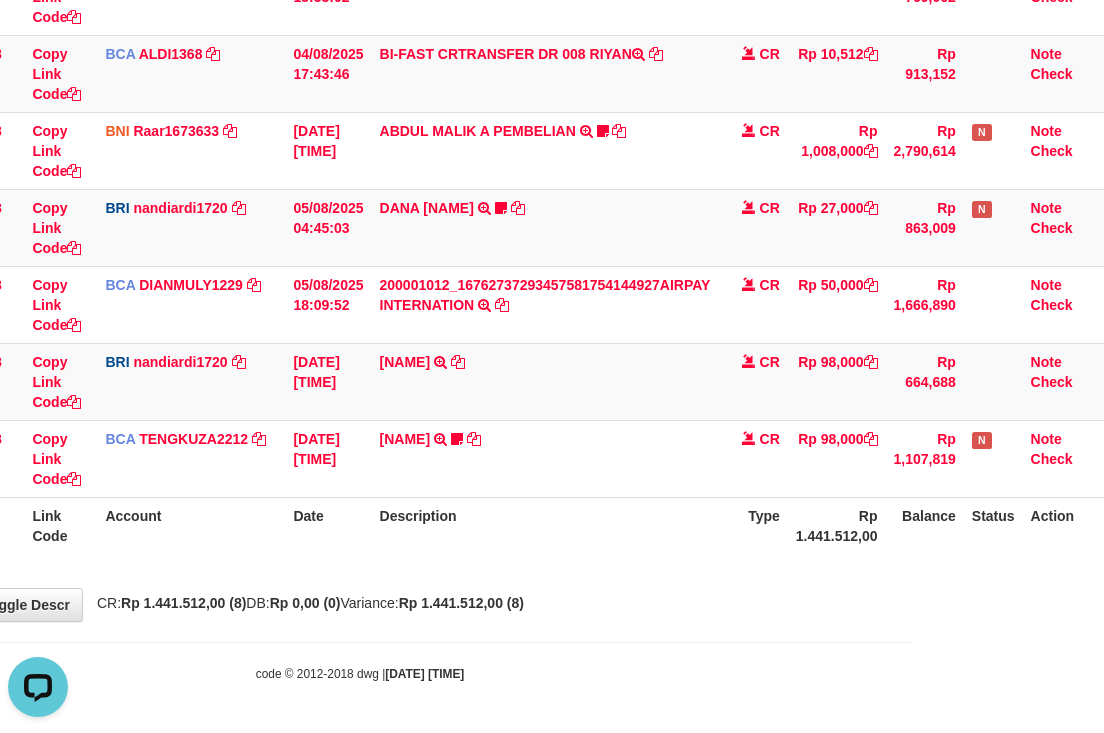 click on "**********" at bounding box center (360, 152) 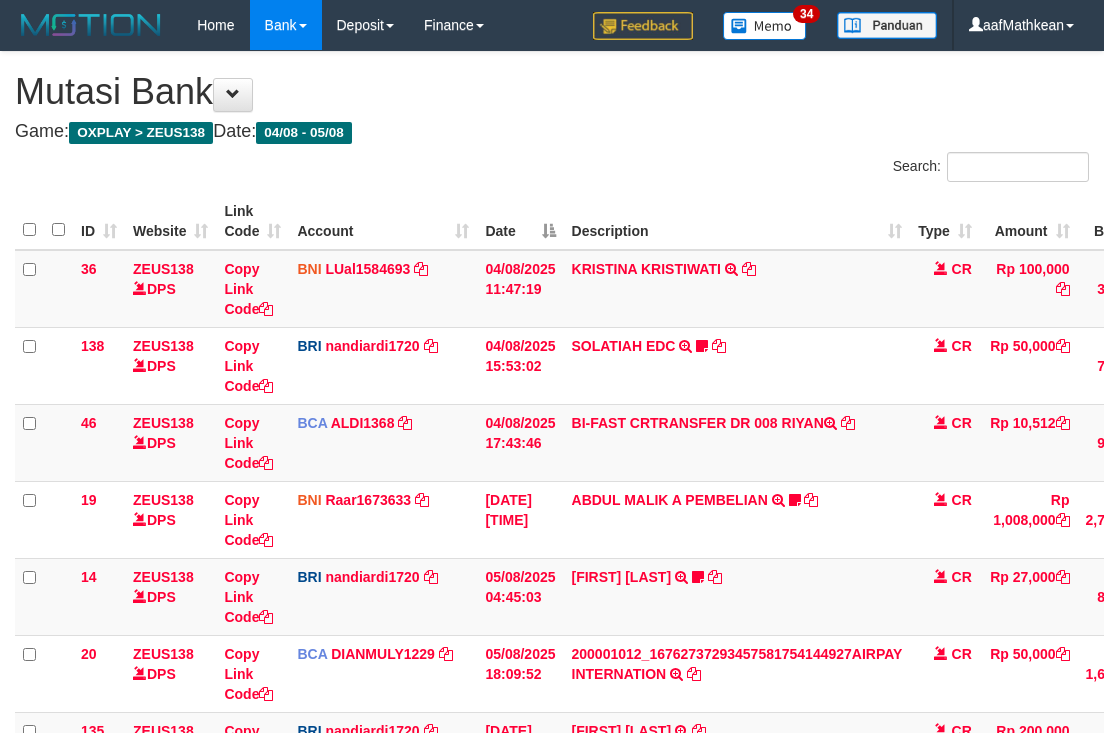 scroll, scrollTop: 292, scrollLeft: 192, axis: both 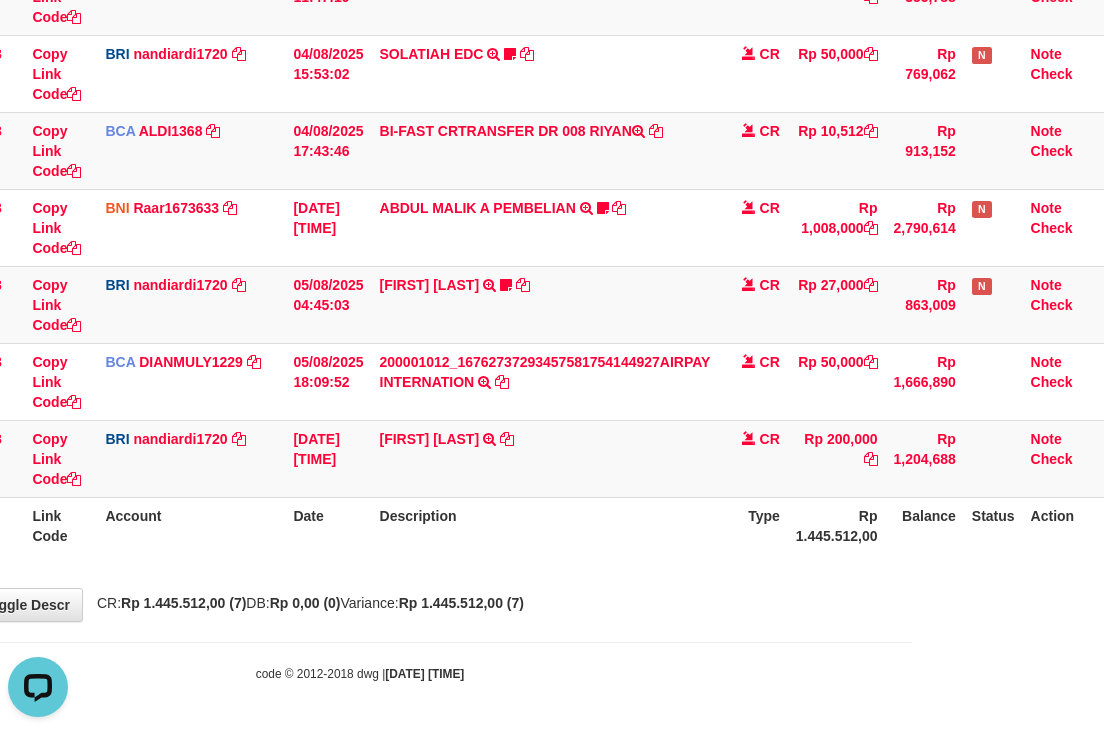 drag, startPoint x: 639, startPoint y: 536, endPoint x: 638, endPoint y: 565, distance: 29.017237 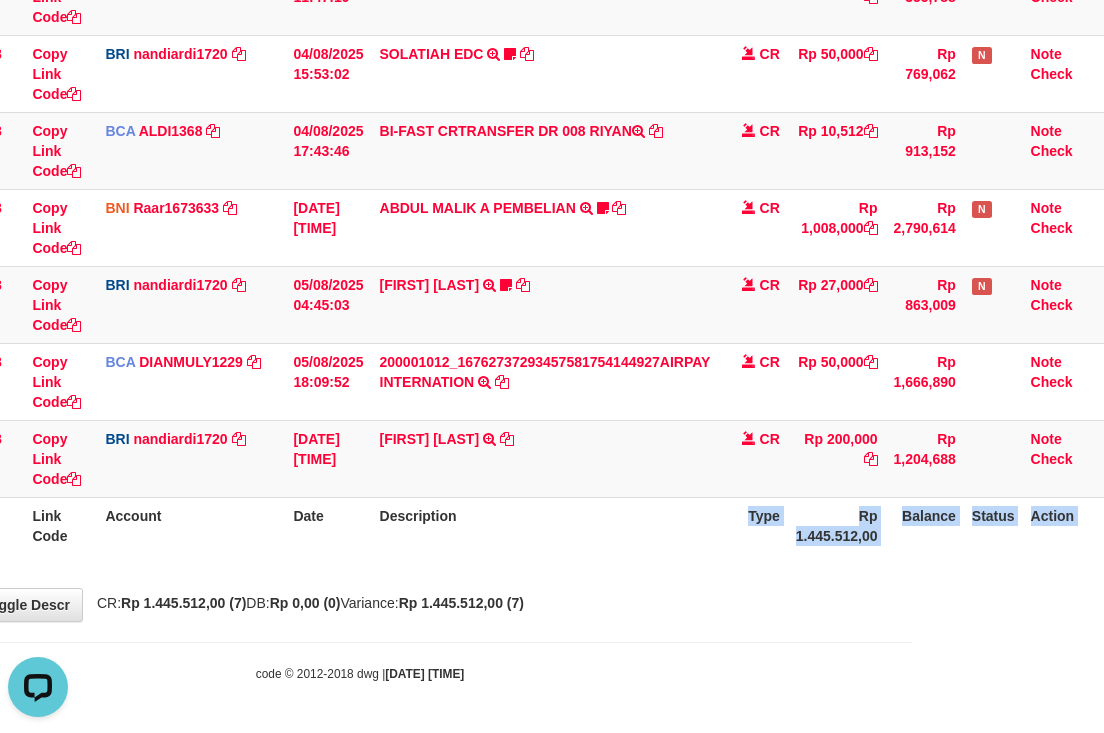 drag, startPoint x: 638, startPoint y: 565, endPoint x: 1117, endPoint y: 575, distance: 479.10437 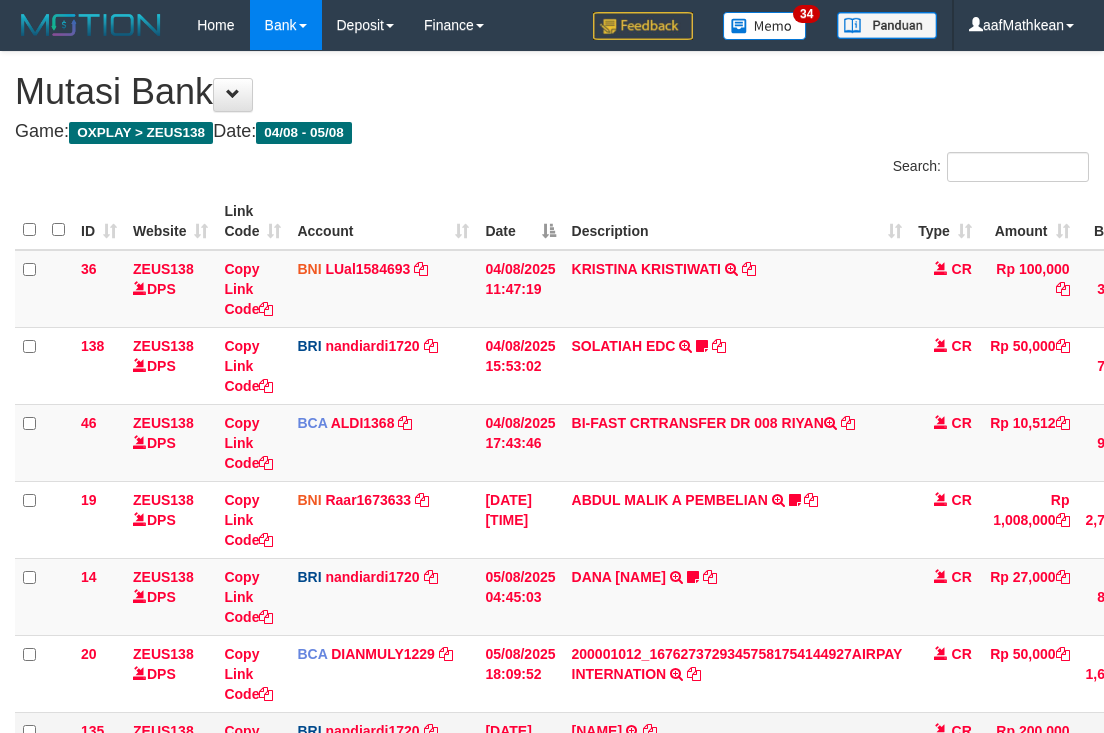 click on "[NAME] TRANSFER NBMB [NAME] TO [NAME]" at bounding box center [737, 750] 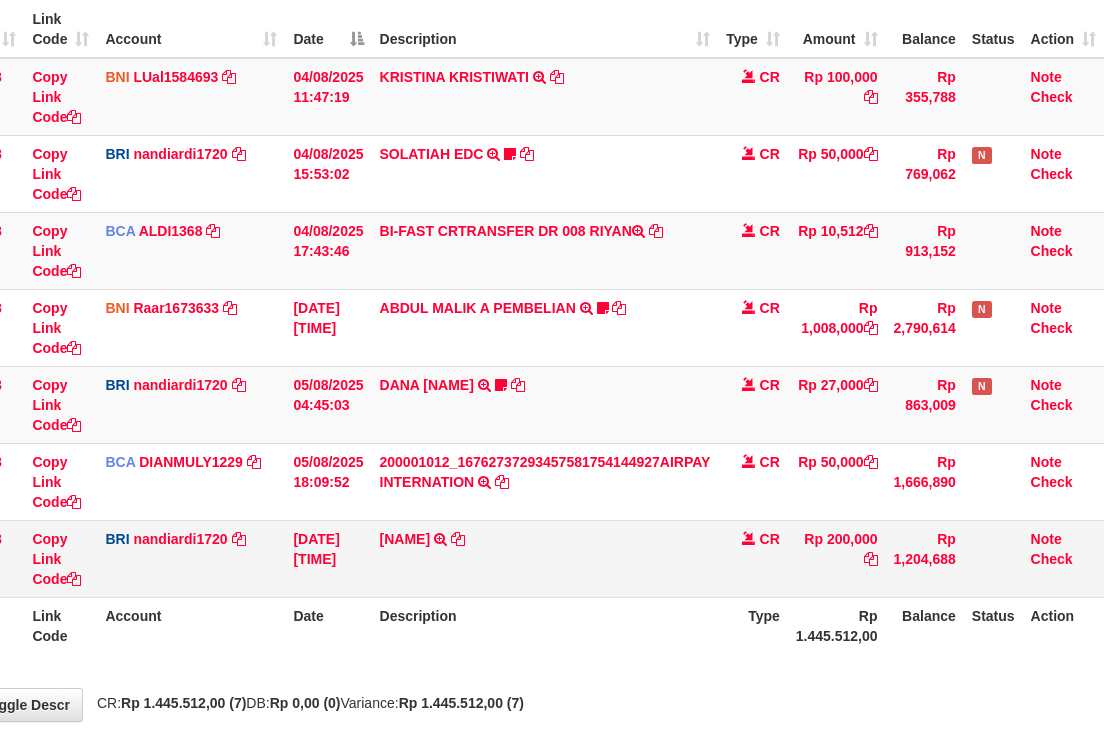 click on "[NAME] TRANSFER NBMB [NAME] TO [NAME]" at bounding box center [545, 558] 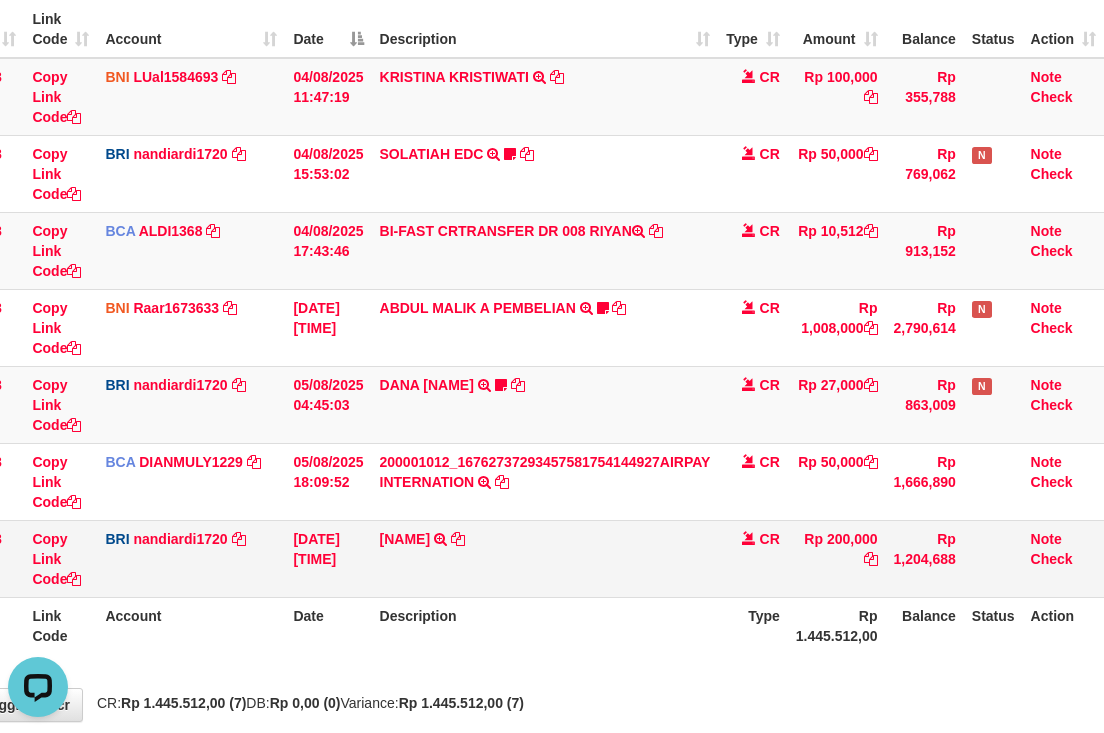scroll, scrollTop: 0, scrollLeft: 0, axis: both 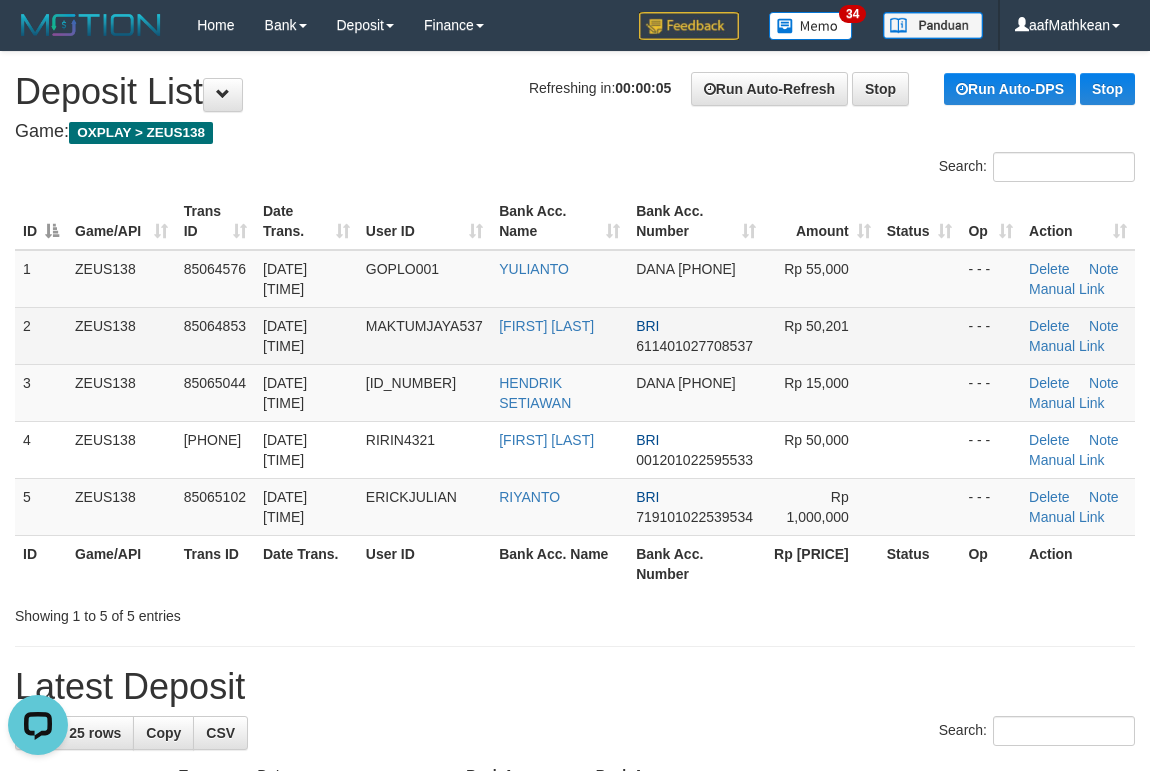 click on "2
ZEUS138
85064853
05/08/2025 18:47:32
MAKTUMJAYA537
ALIEF NUR ASHARI
BRI
611401027708537
Rp 50,201
- - -
Delete
Note
Manual Link" at bounding box center [575, 335] 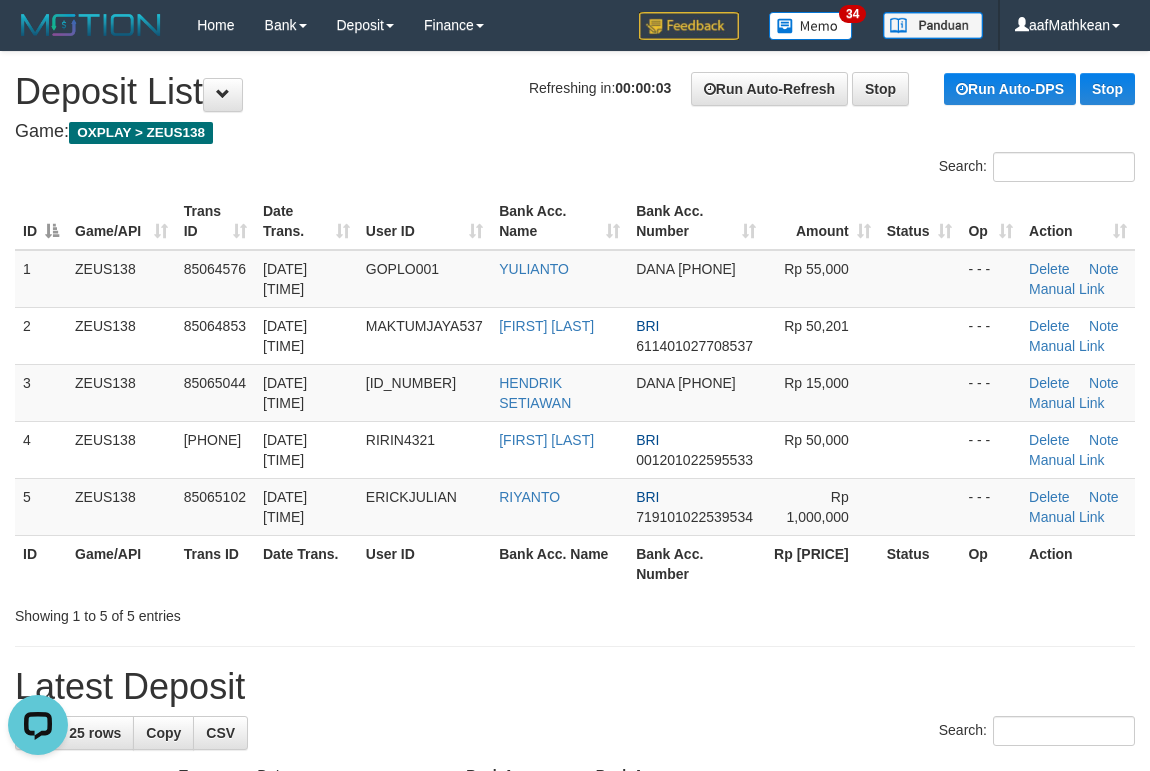 click on "Bank Acc. Name" at bounding box center (559, 221) 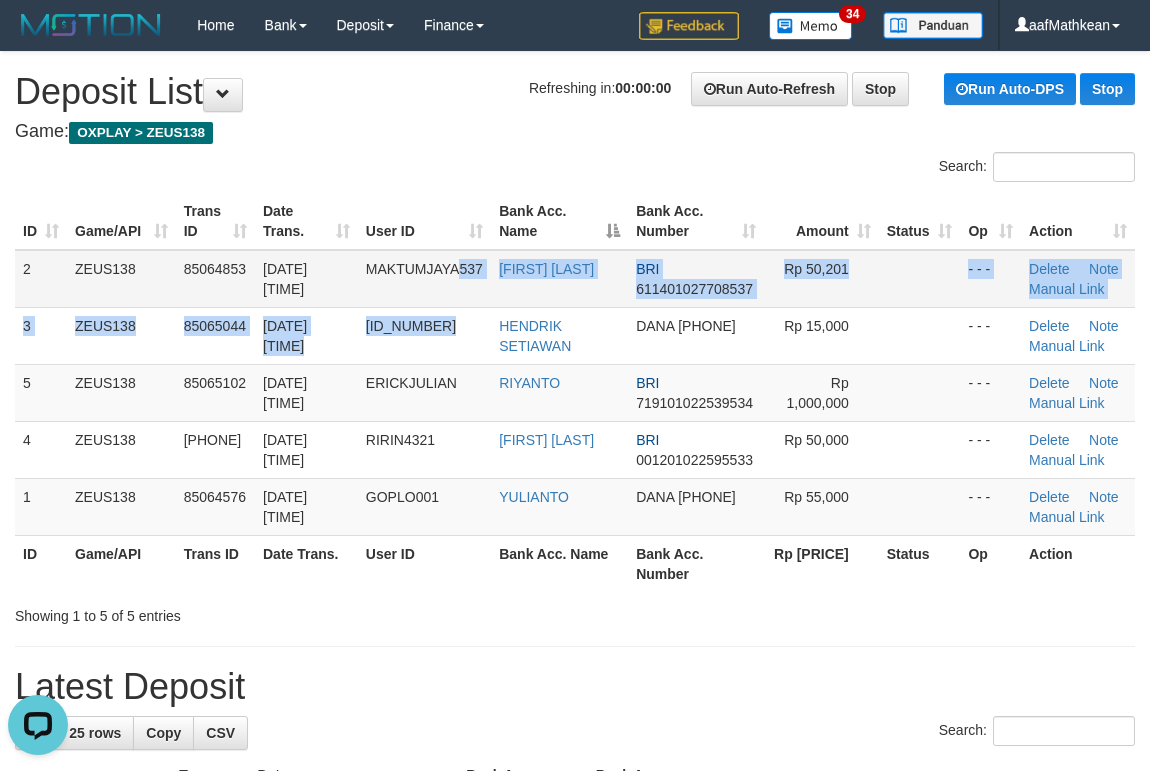 drag, startPoint x: 467, startPoint y: 313, endPoint x: 218, endPoint y: 298, distance: 249.4514 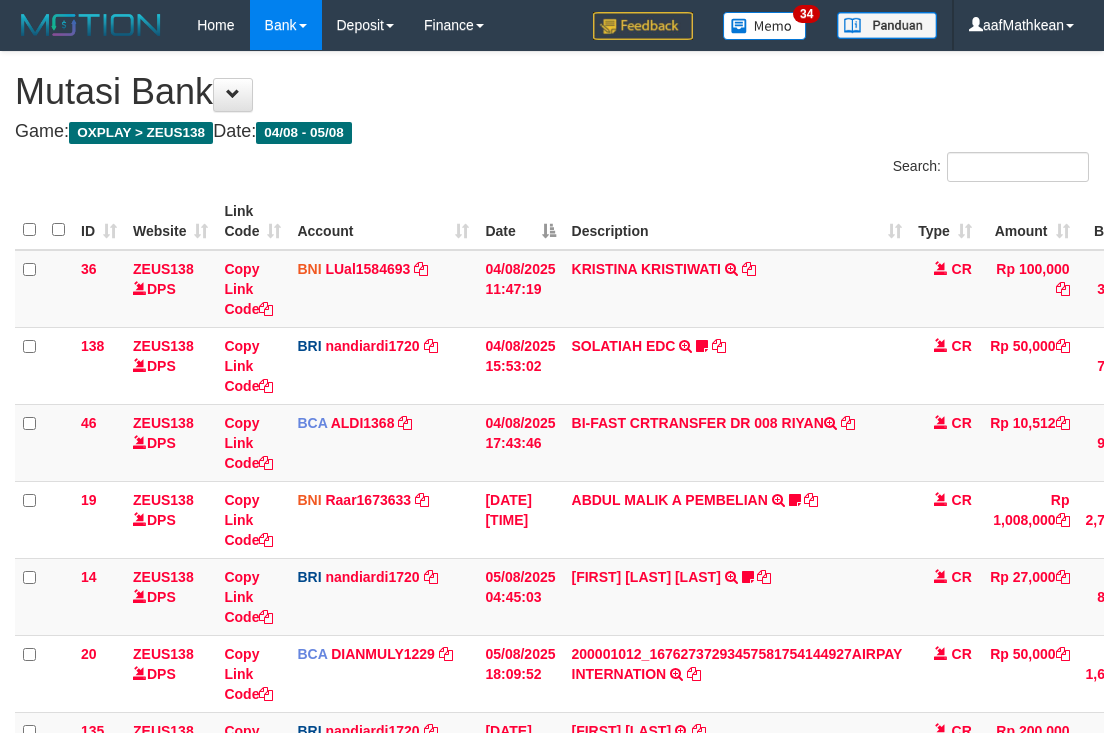 scroll, scrollTop: 346, scrollLeft: 185, axis: both 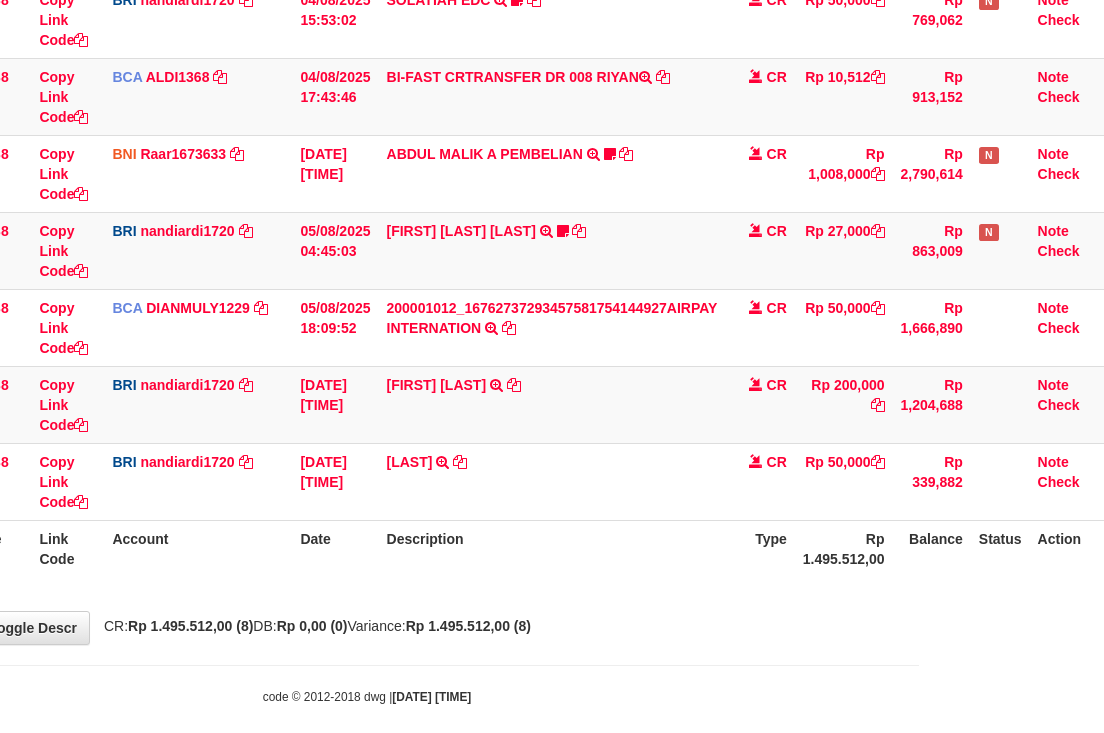 click on "Type" at bounding box center [760, 548] 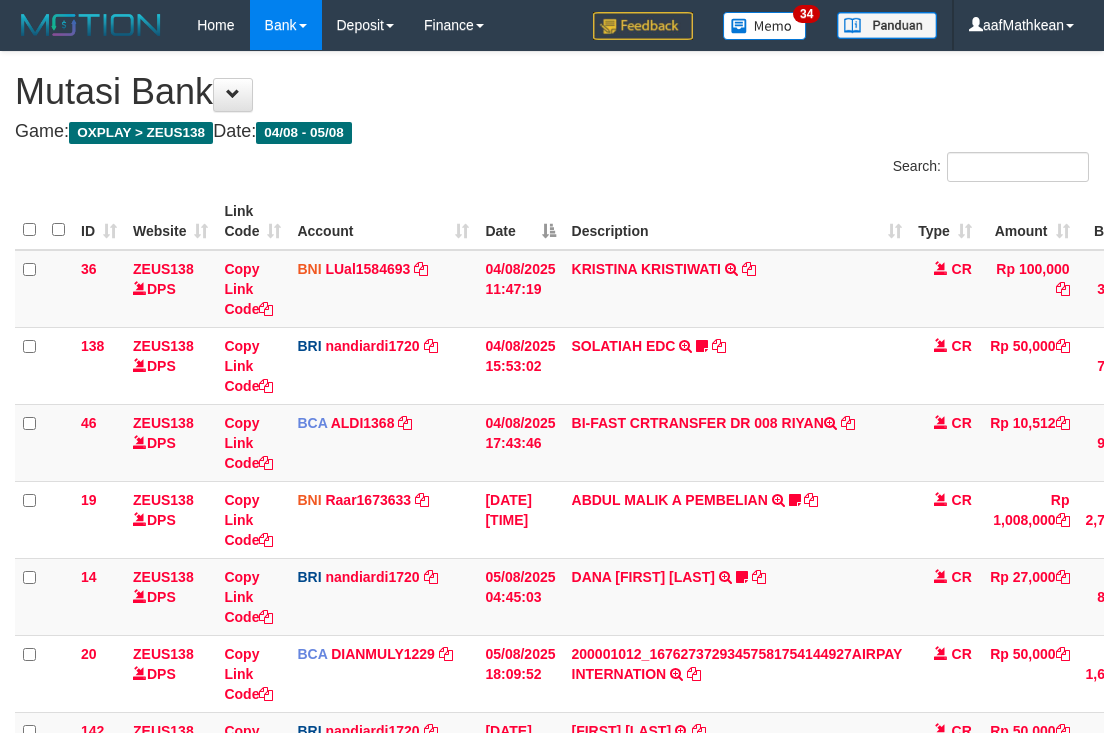 scroll, scrollTop: 369, scrollLeft: 192, axis: both 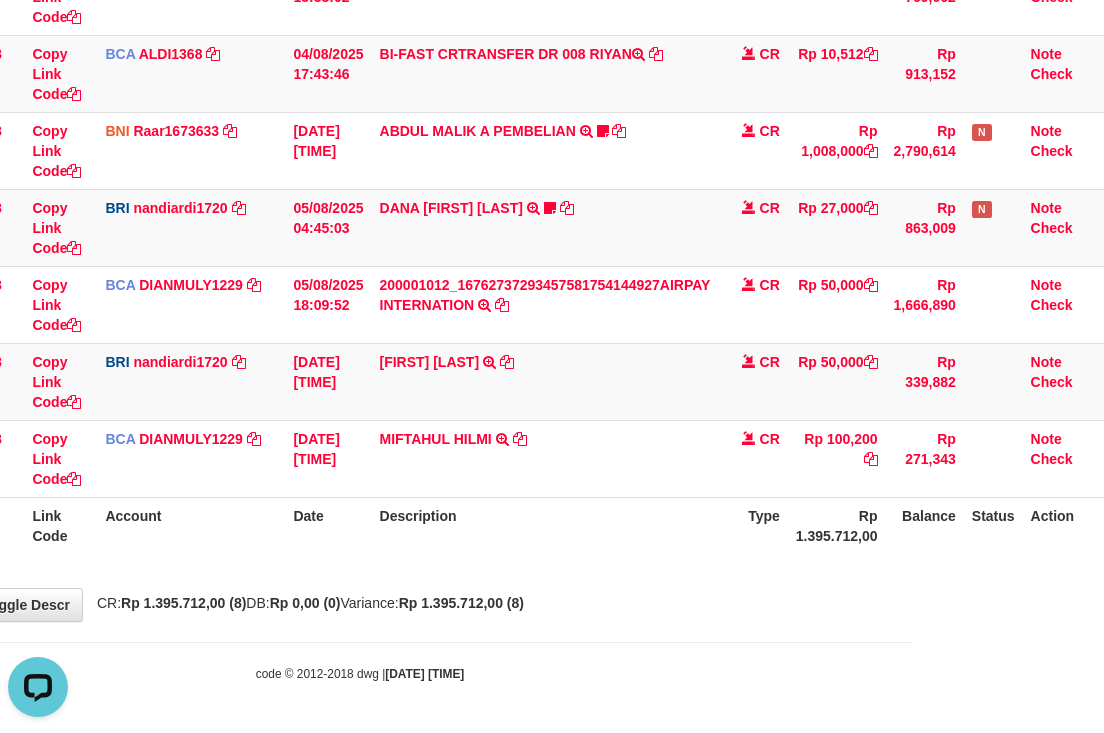 click on "Toggle navigation
Home
Bank
Account List
Load
By Website
Group
[OXPLAY]													ZEUS138
By Load Group (DPS)
Sync" at bounding box center (360, 182) 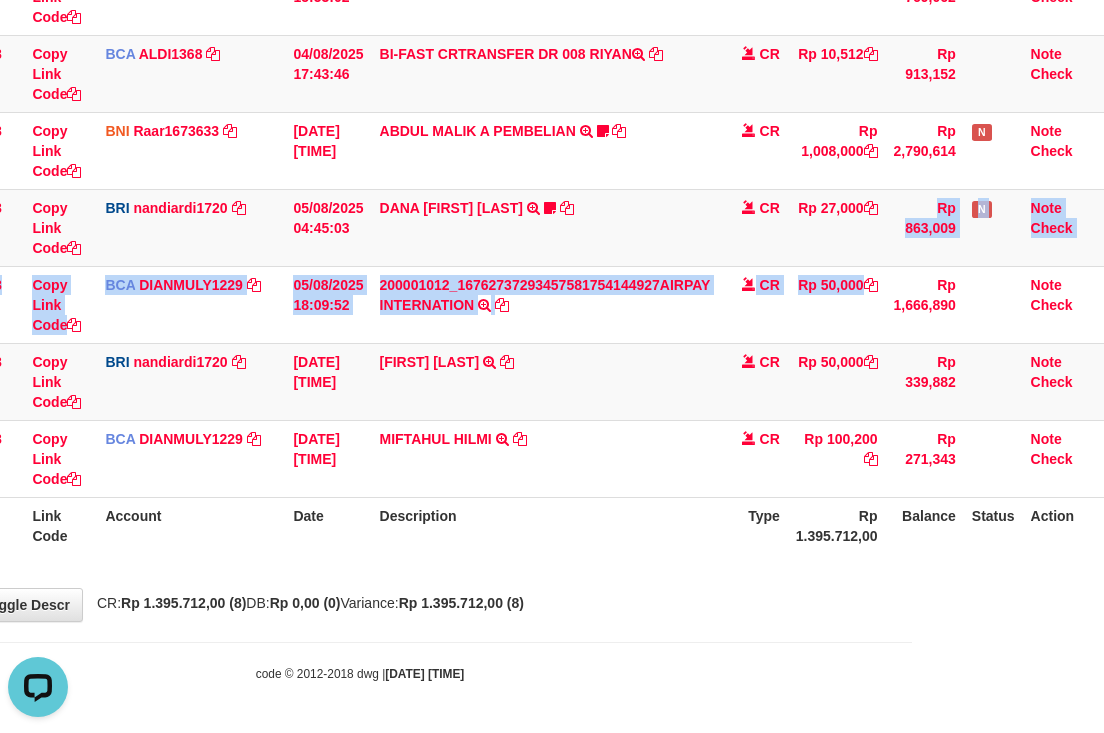 drag, startPoint x: 580, startPoint y: 502, endPoint x: 1115, endPoint y: 511, distance: 535.0757 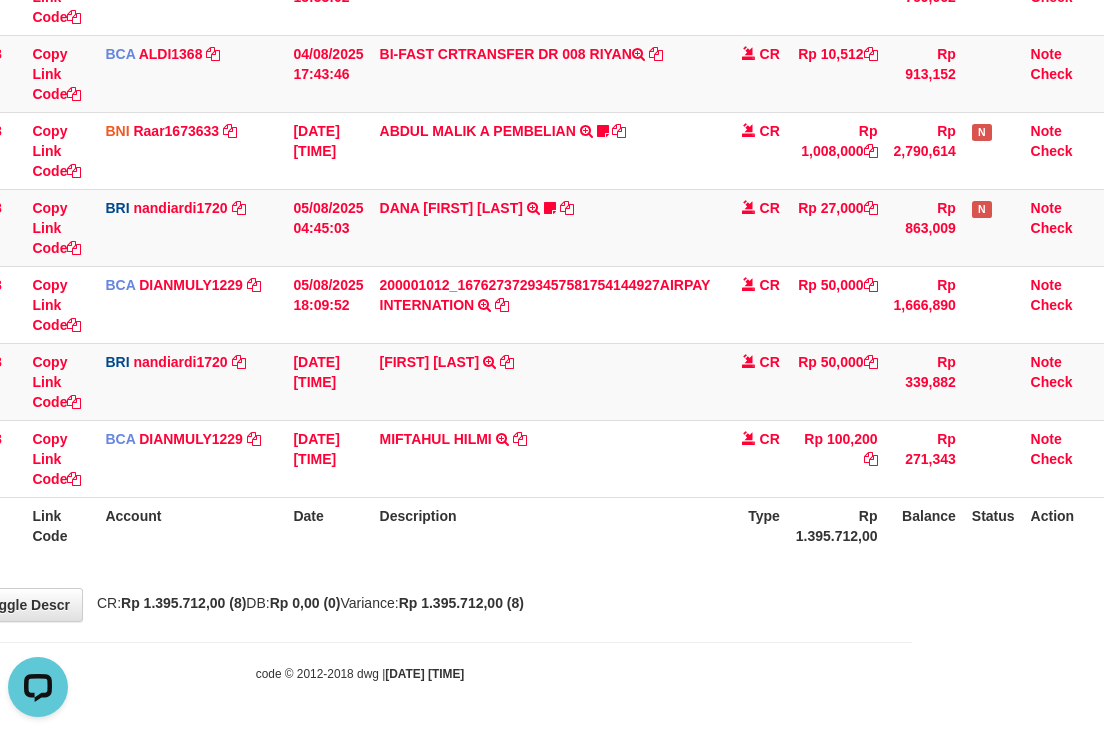 click on "Description" at bounding box center [545, 525] 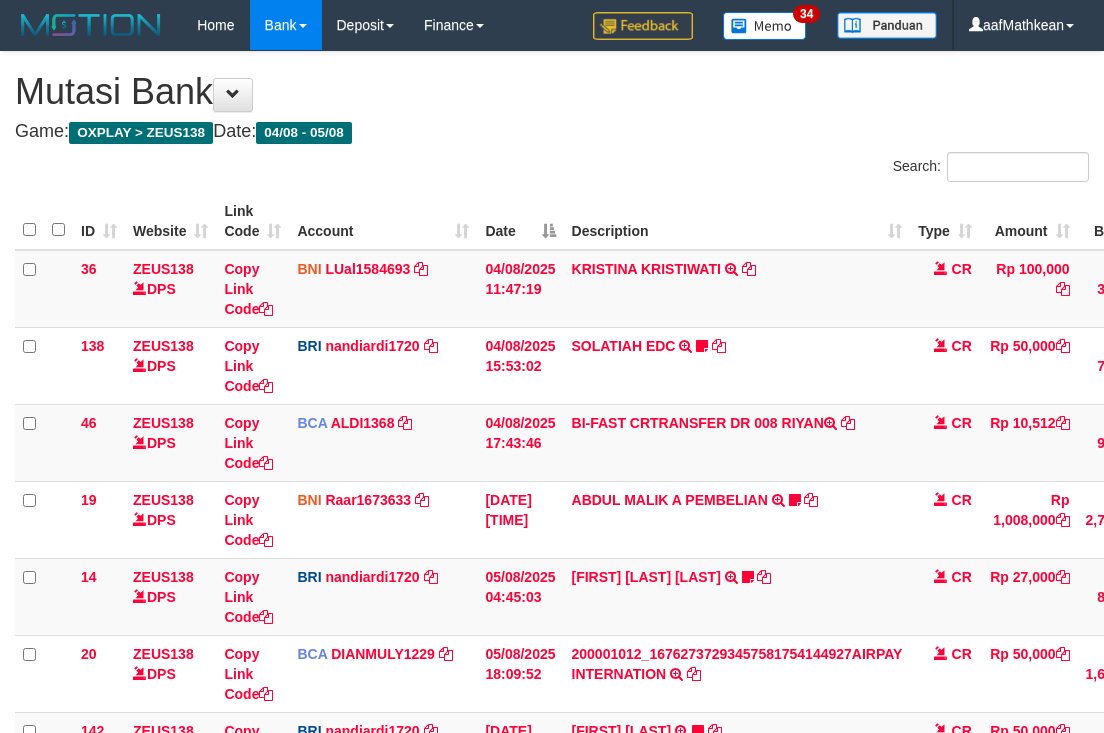 scroll, scrollTop: 292, scrollLeft: 192, axis: both 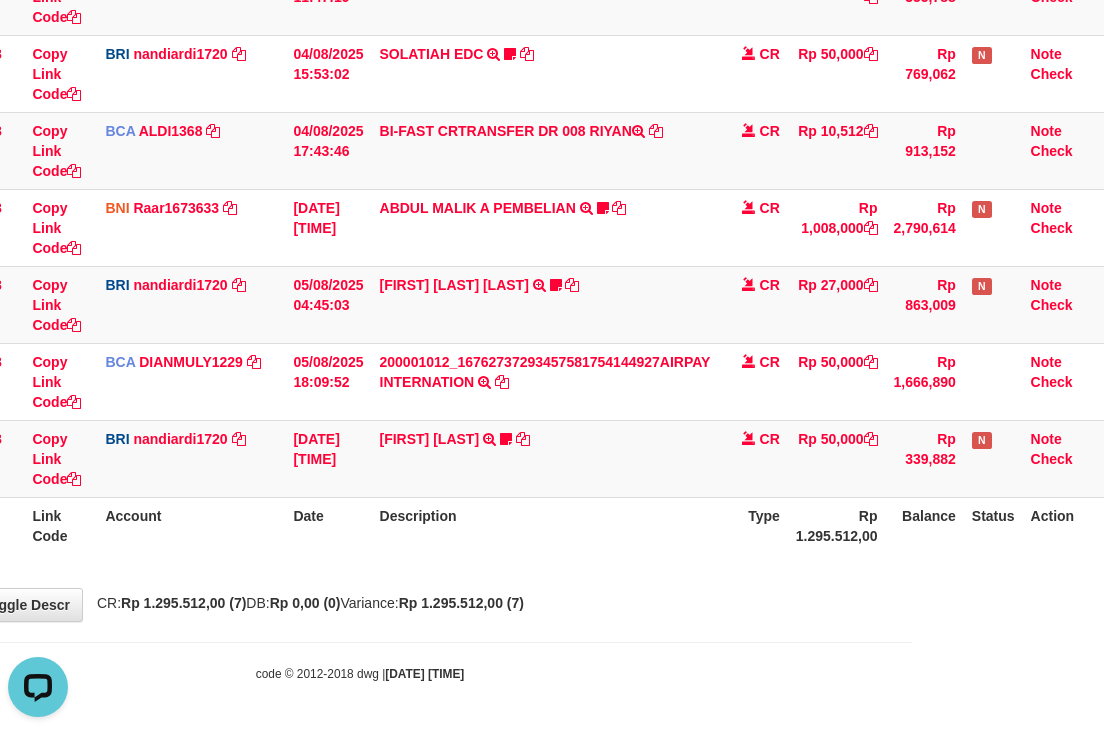 click on "Description" at bounding box center [545, 525] 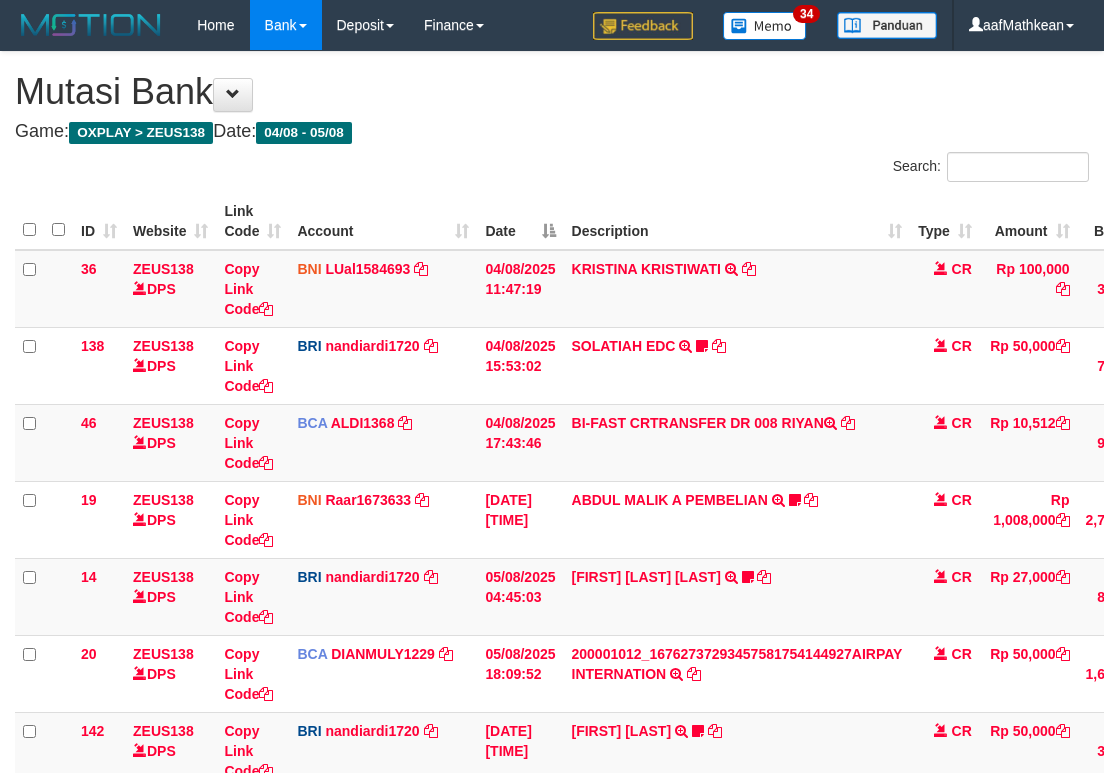 scroll, scrollTop: 241, scrollLeft: 176, axis: both 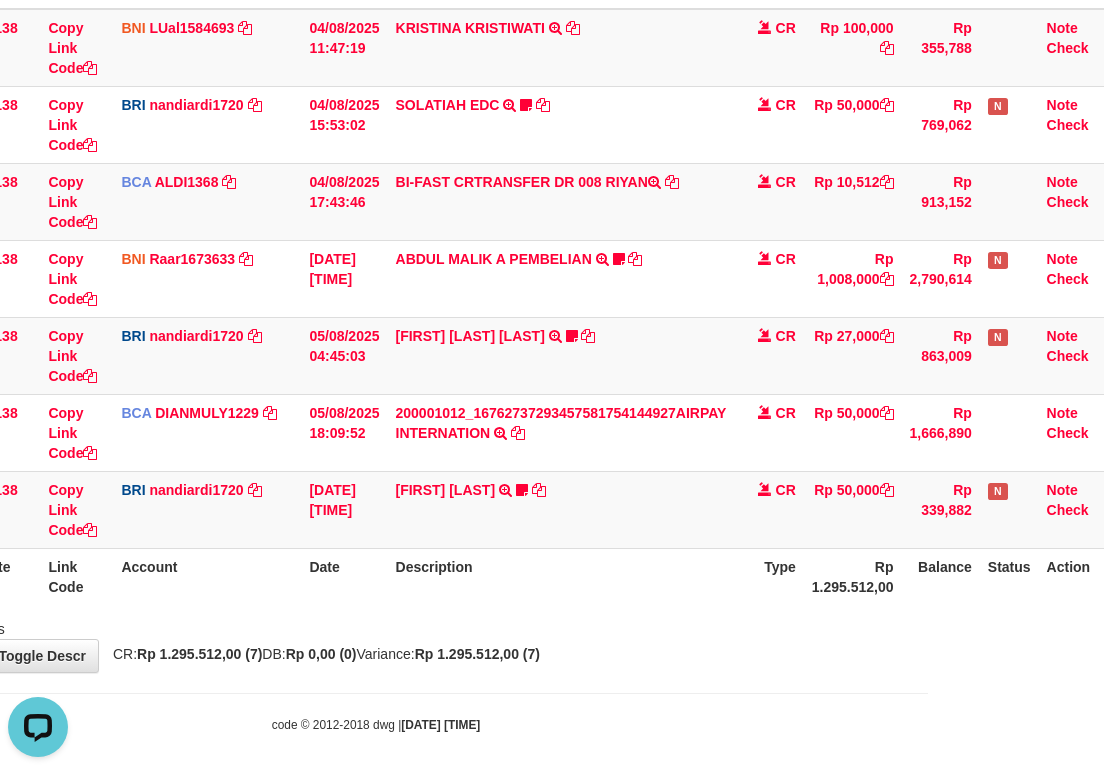 click on "Description" at bounding box center (561, 576) 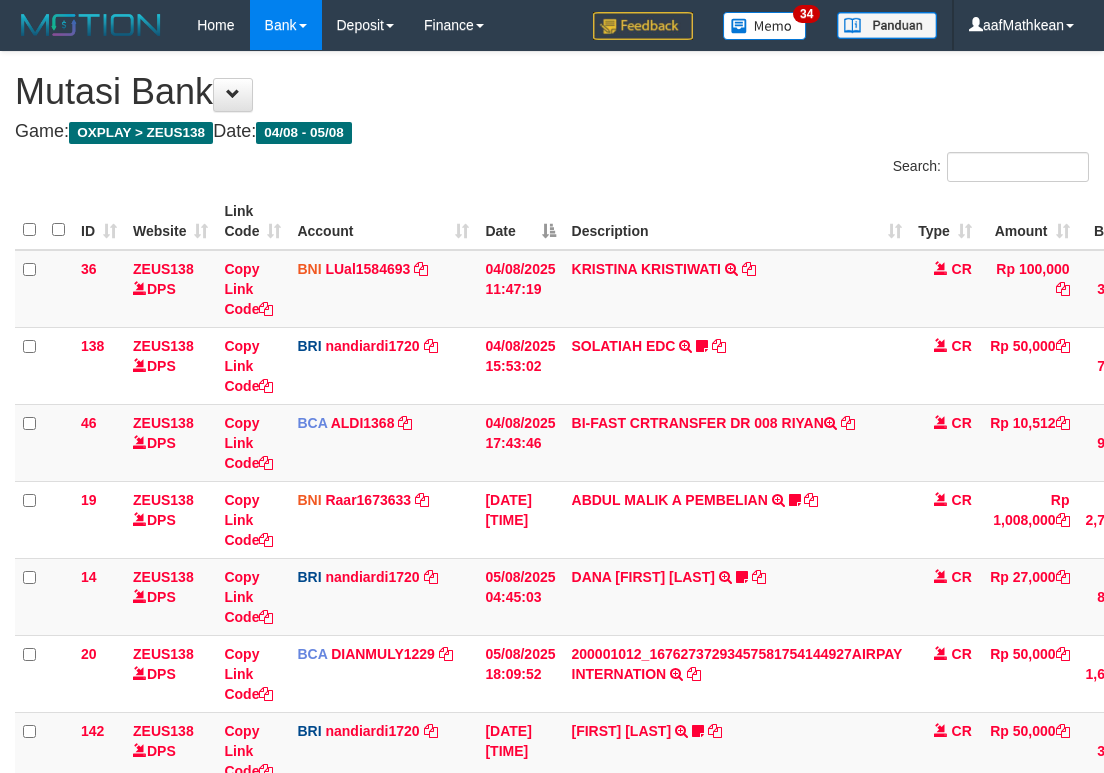 scroll, scrollTop: 241, scrollLeft: 171, axis: both 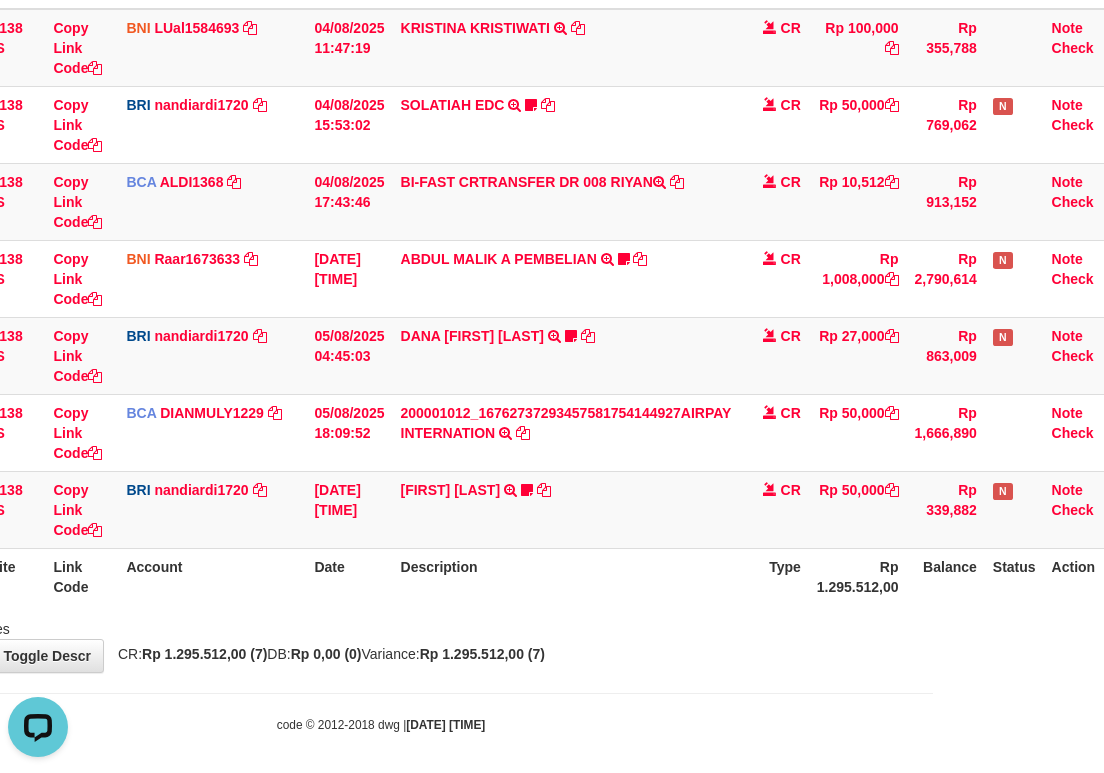 click on "Description" at bounding box center (566, 576) 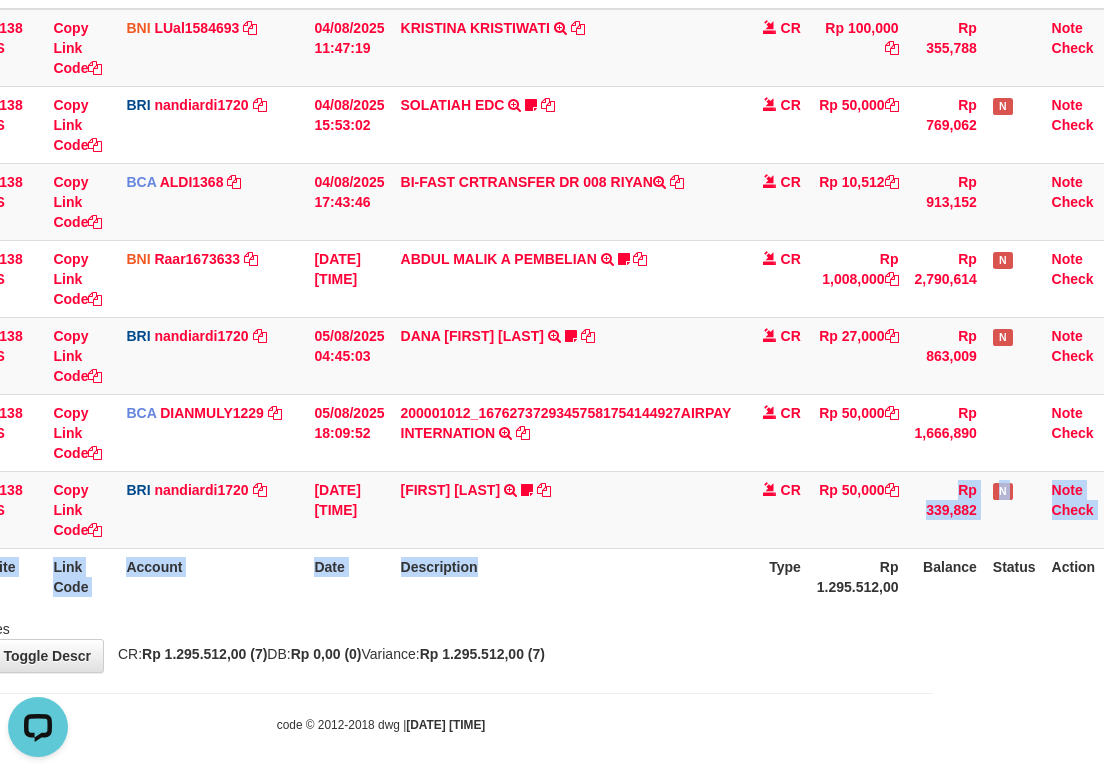 drag, startPoint x: 711, startPoint y: 557, endPoint x: 1112, endPoint y: 486, distance: 407.23703 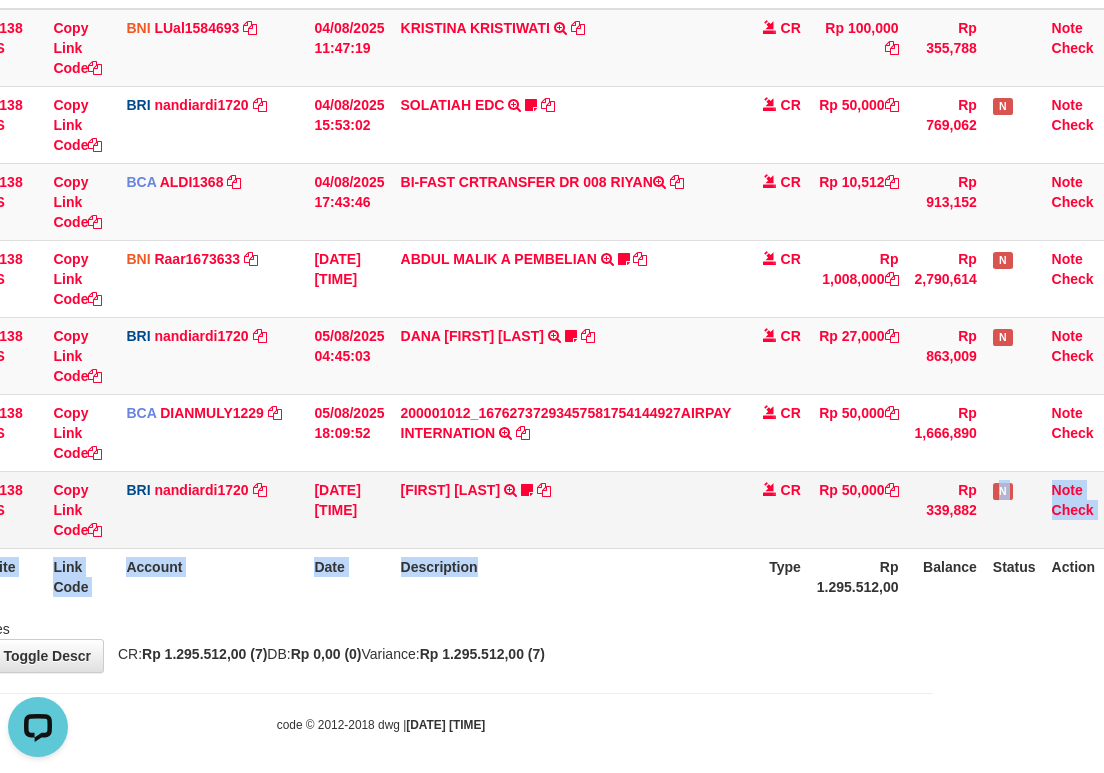 click on "CR" at bounding box center (774, 509) 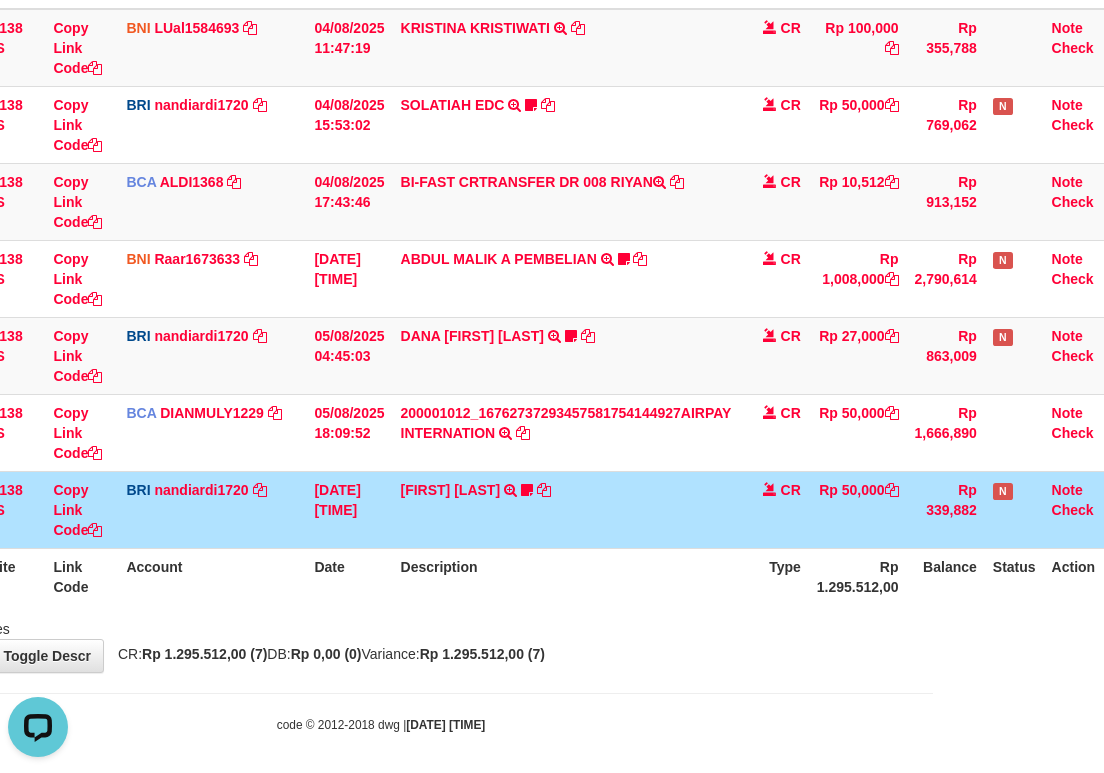 drag, startPoint x: 752, startPoint y: 533, endPoint x: 738, endPoint y: 535, distance: 14.142136 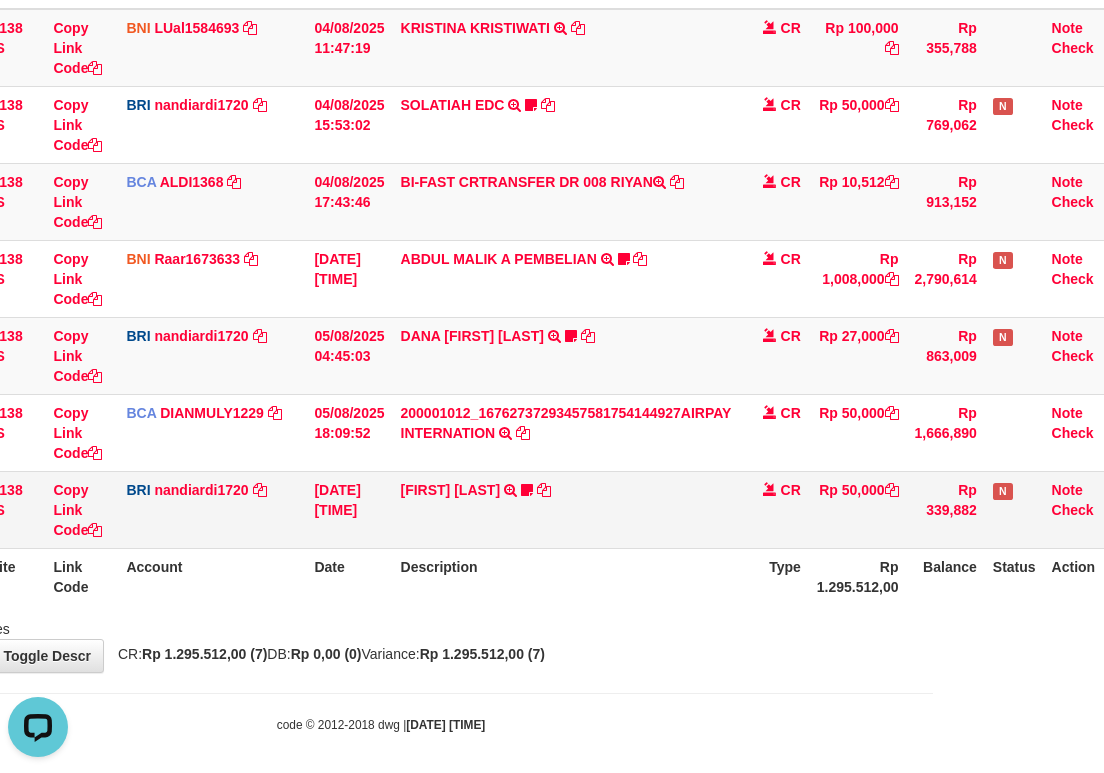 drag, startPoint x: 710, startPoint y: 543, endPoint x: 691, endPoint y: 553, distance: 21.470911 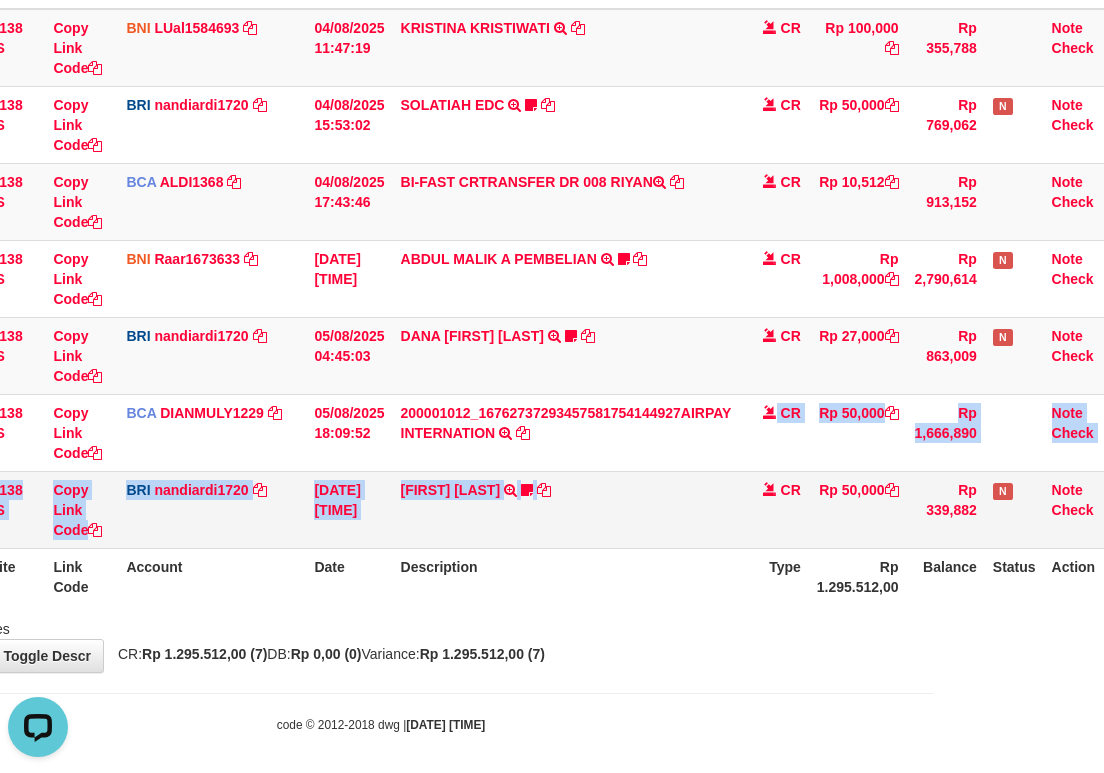 drag, startPoint x: 561, startPoint y: 469, endPoint x: 603, endPoint y: 529, distance: 73.239334 